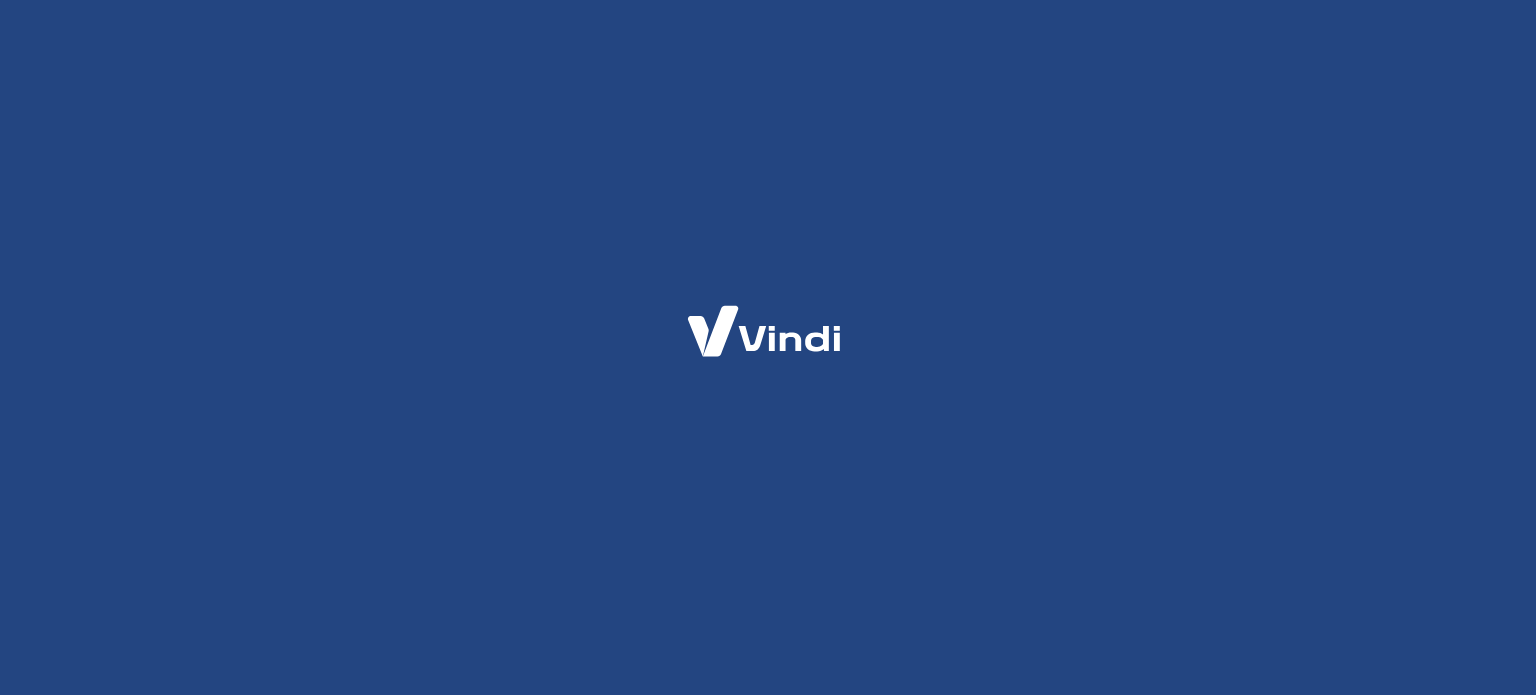 scroll, scrollTop: 0, scrollLeft: 0, axis: both 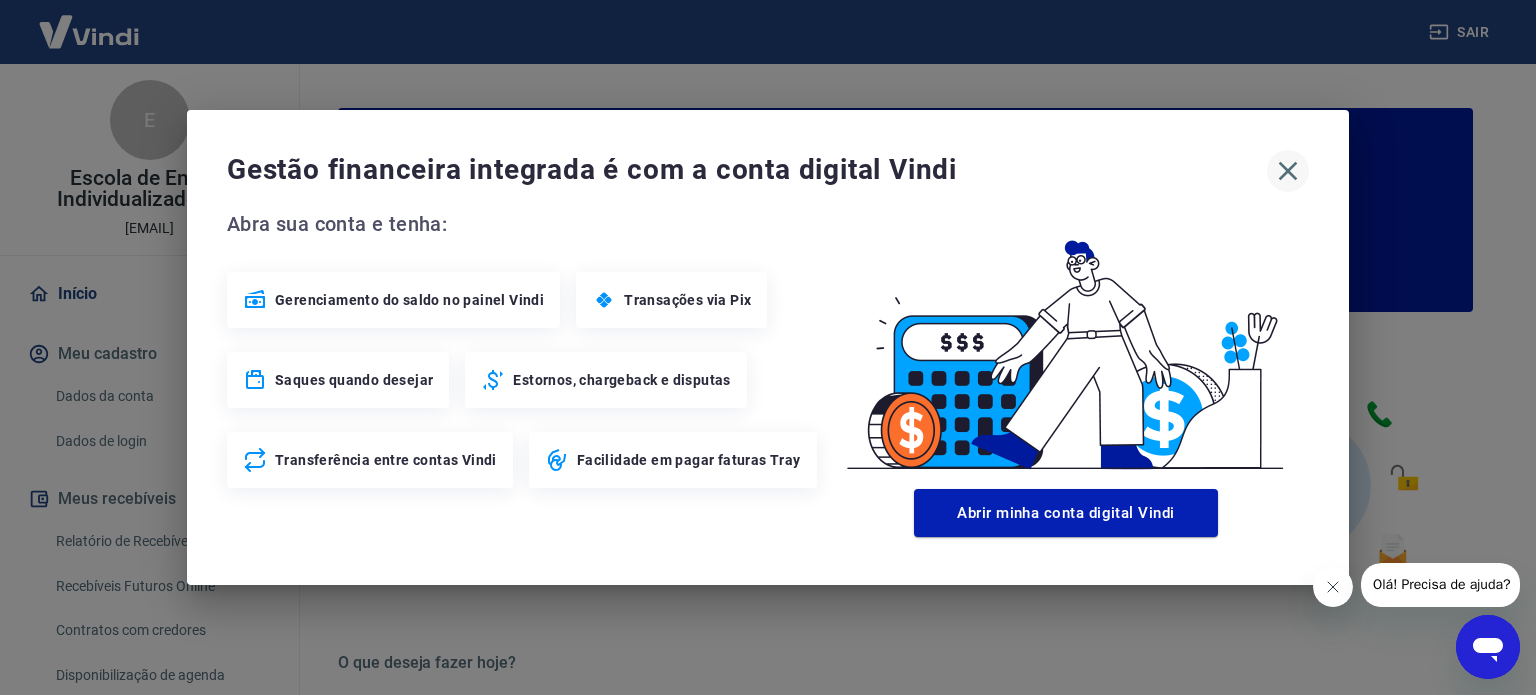 click 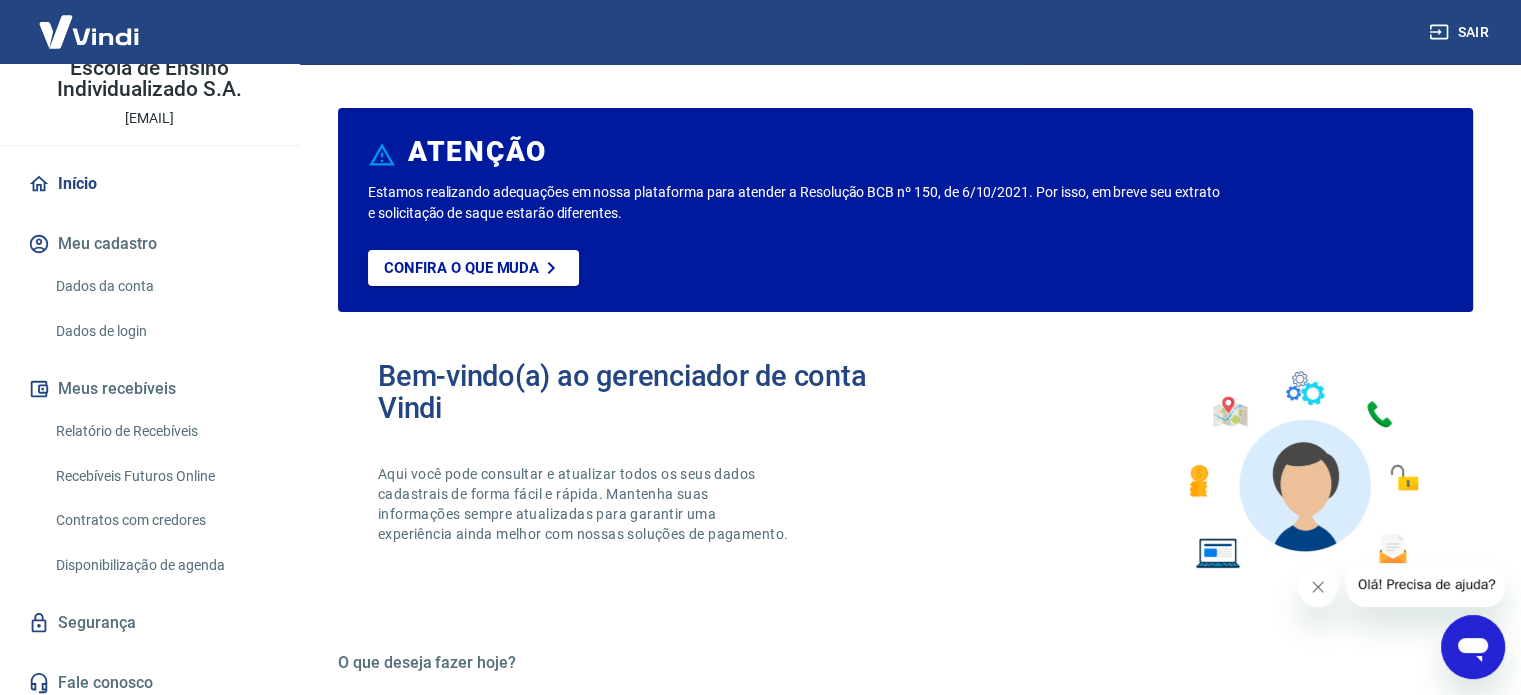 scroll, scrollTop: 120, scrollLeft: 0, axis: vertical 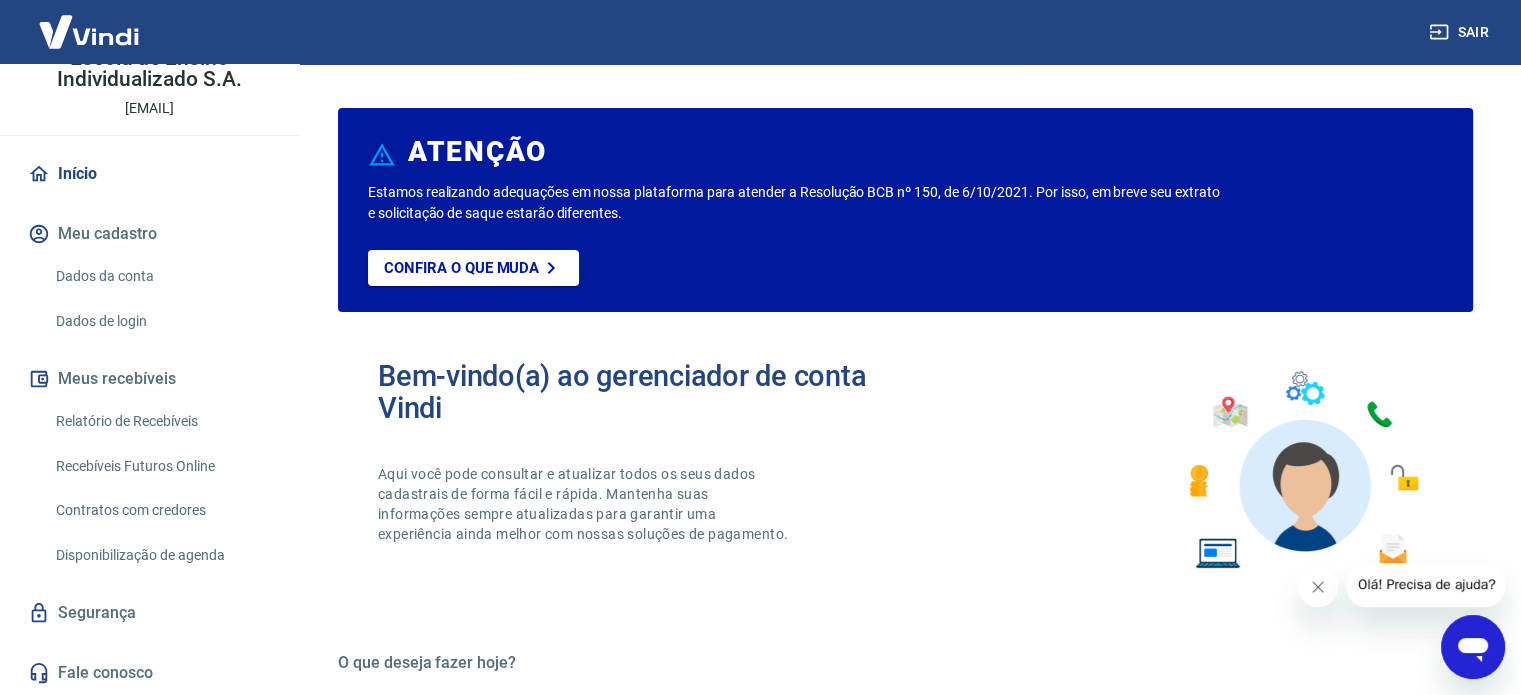 click on "Relatório de Recebíveis" at bounding box center [161, 421] 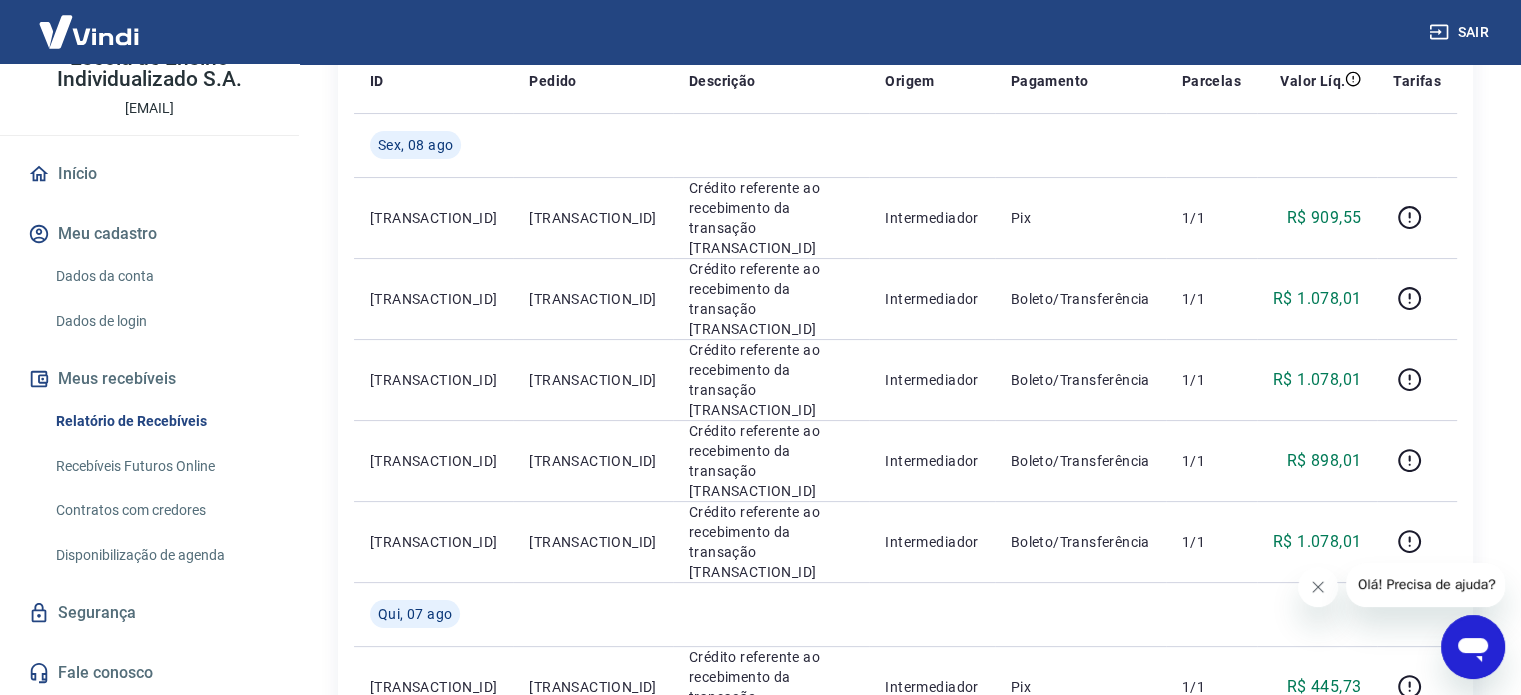 scroll, scrollTop: 300, scrollLeft: 0, axis: vertical 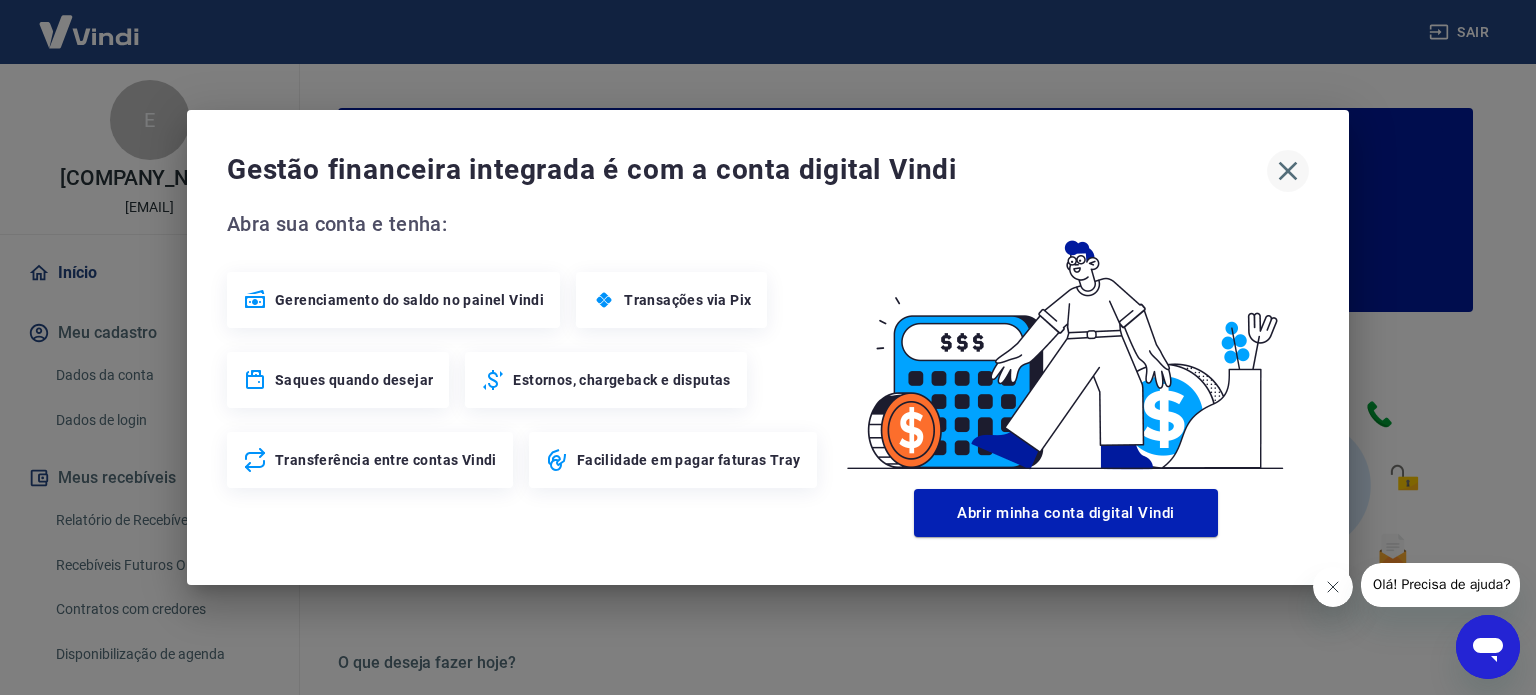 click 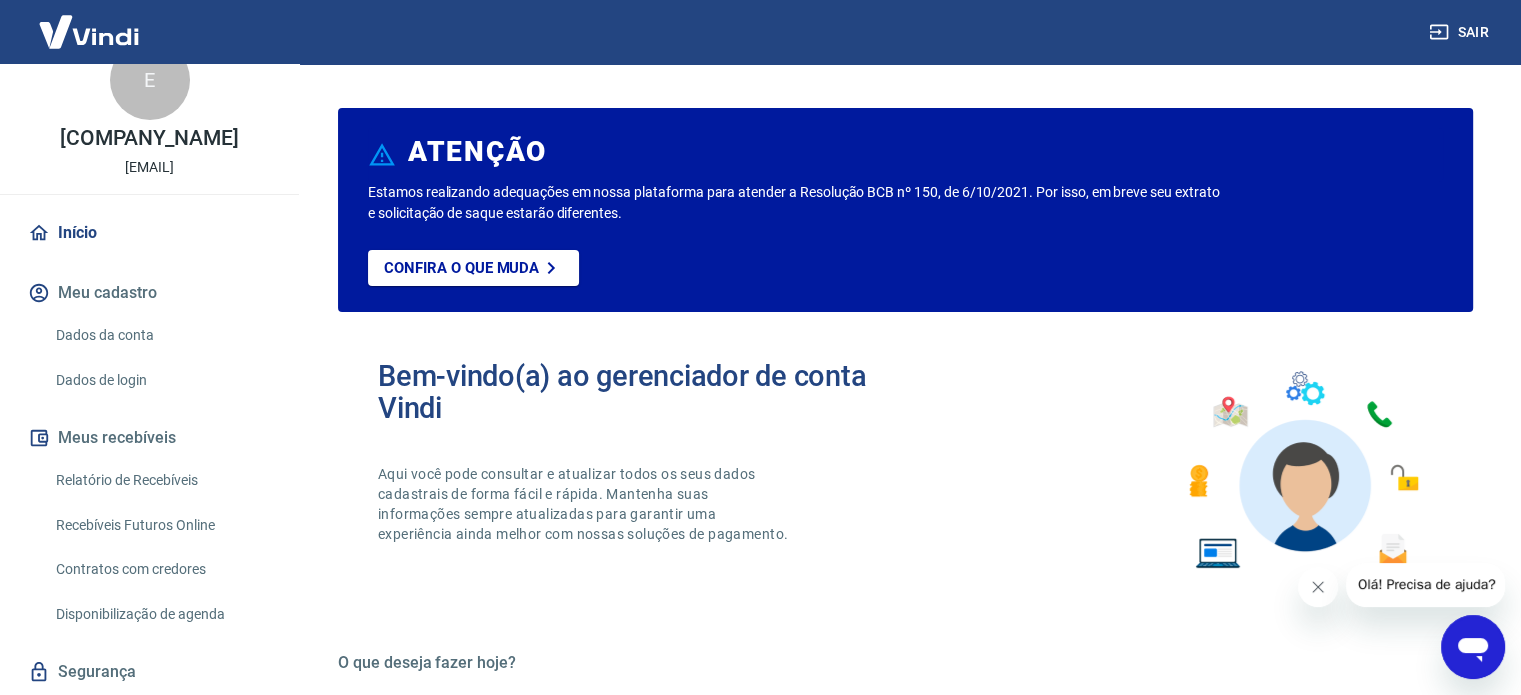 scroll, scrollTop: 120, scrollLeft: 0, axis: vertical 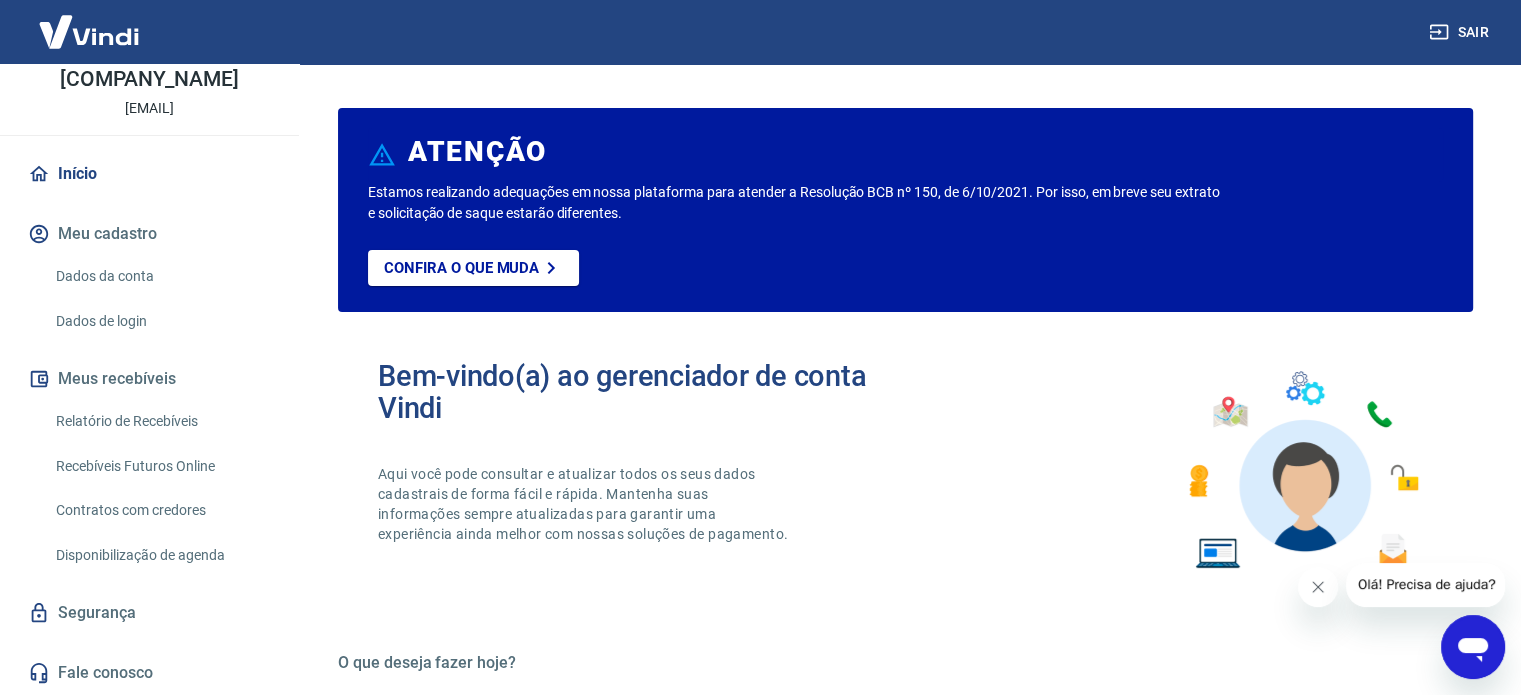 click on "Relatório de Recebíveis" at bounding box center (161, 421) 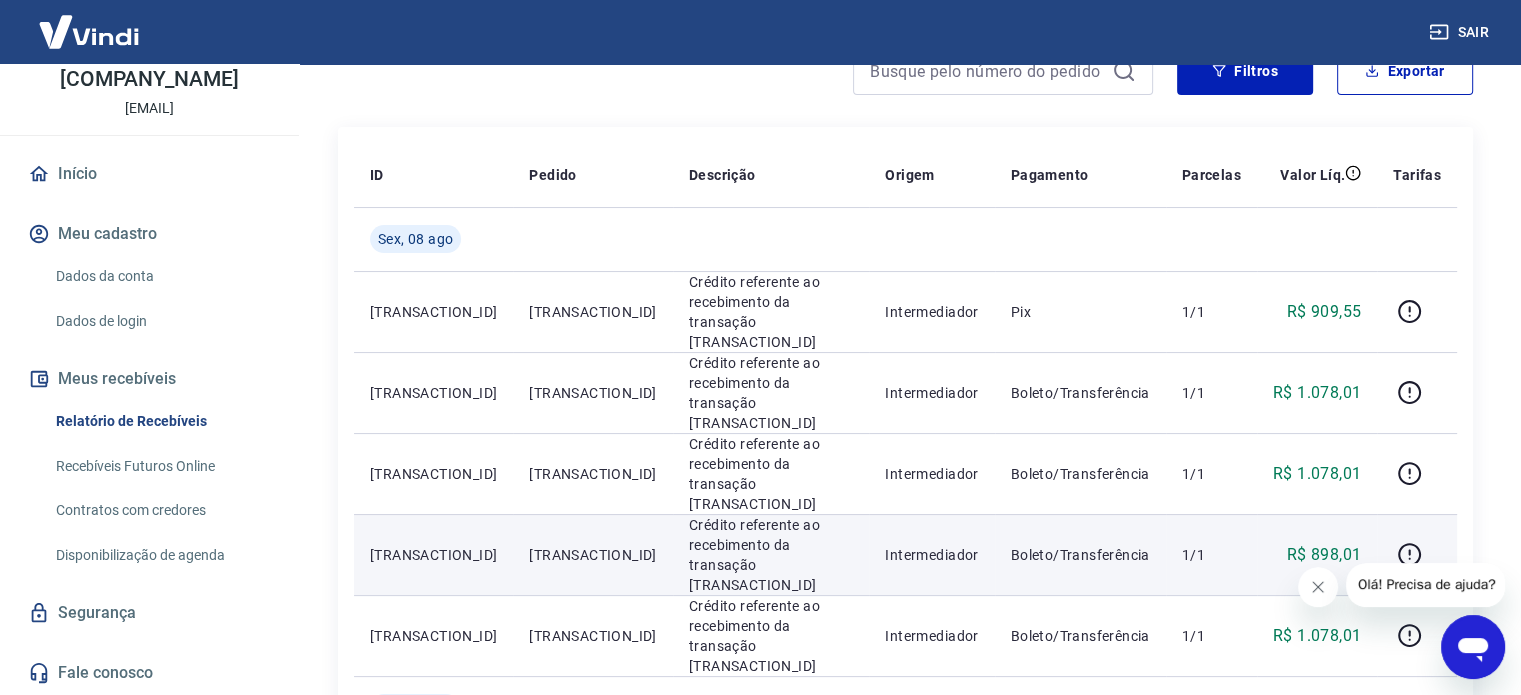 scroll, scrollTop: 200, scrollLeft: 0, axis: vertical 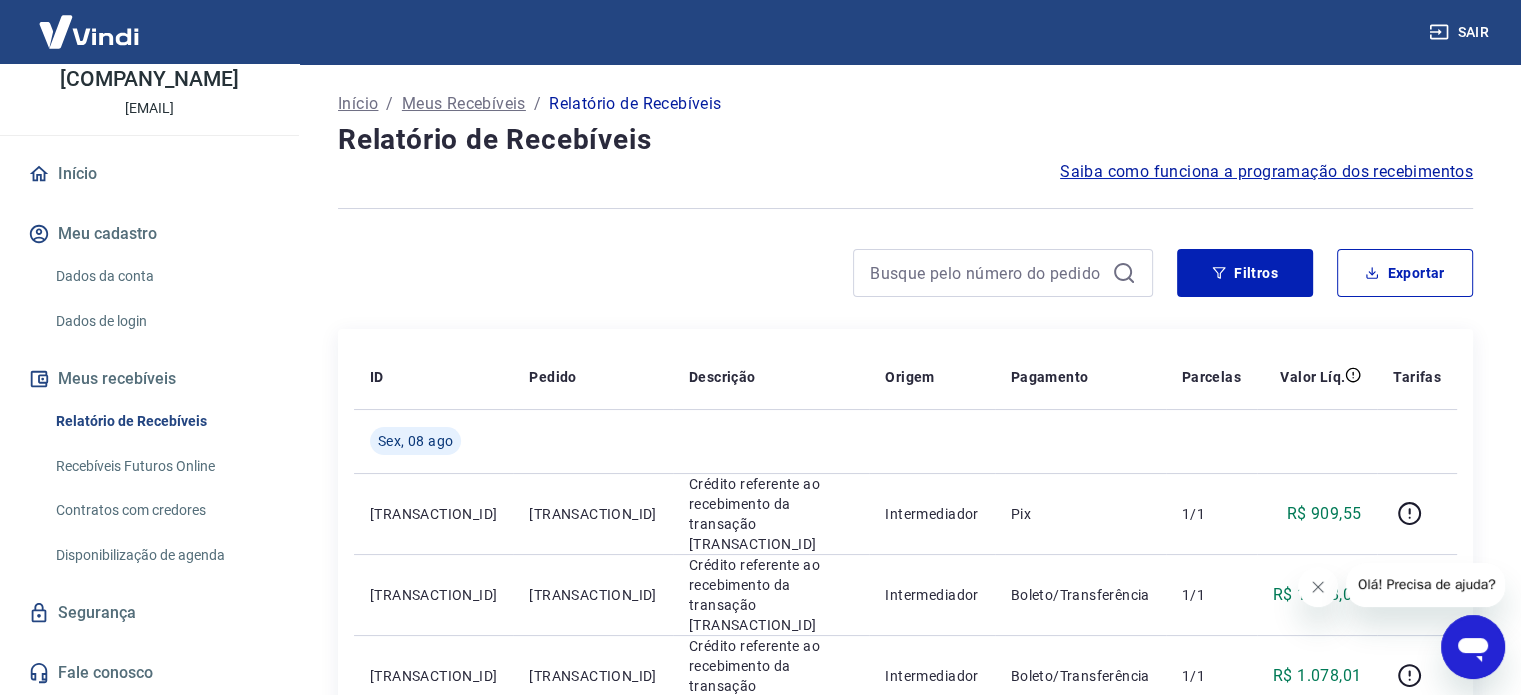 click on "Dados da conta" at bounding box center [161, 276] 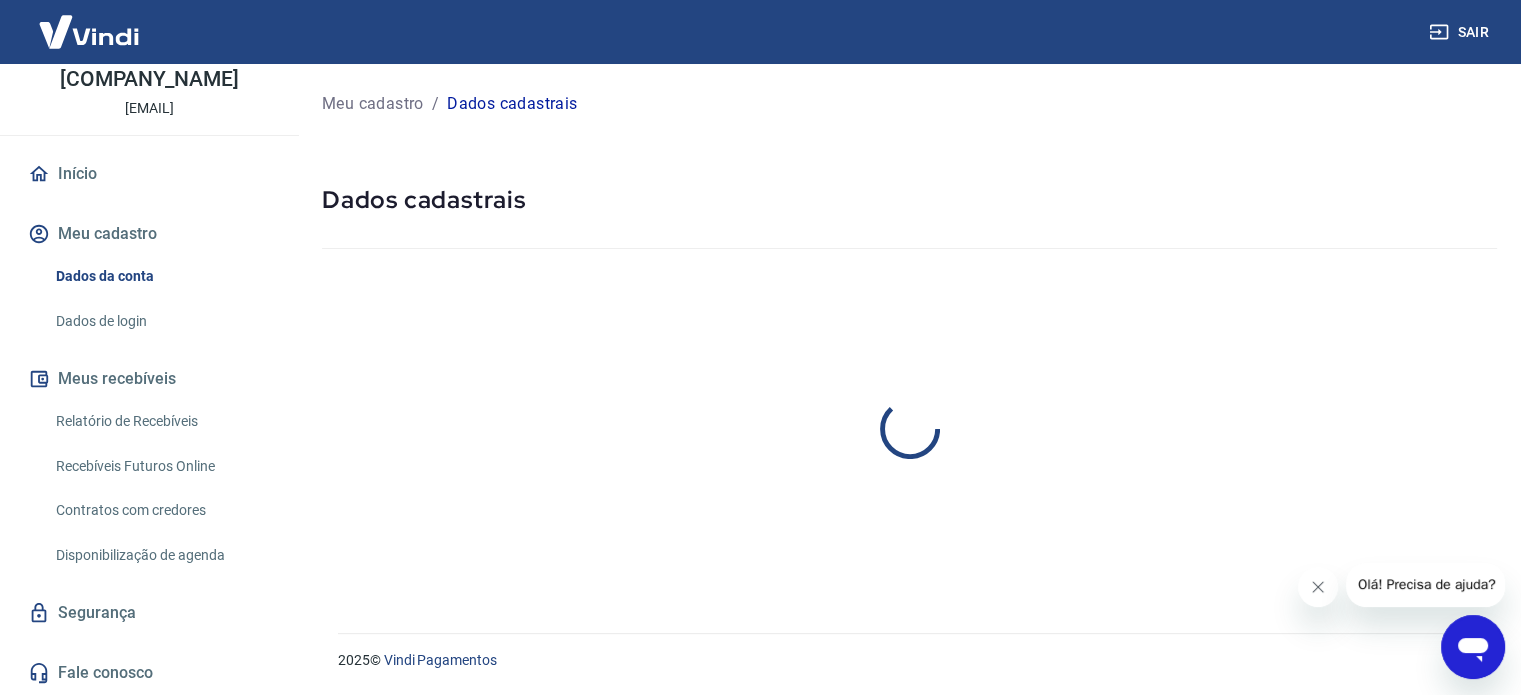 select on "[STATE]" 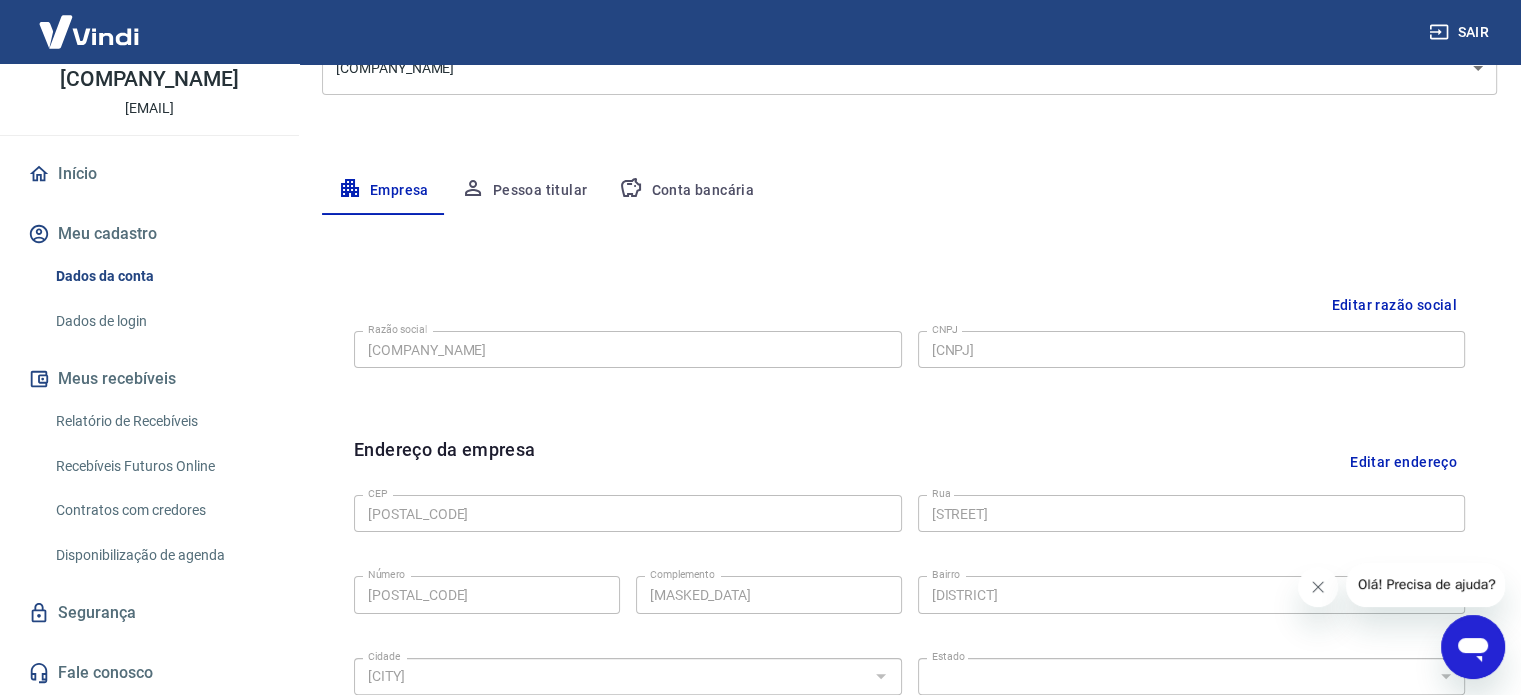 scroll, scrollTop: 300, scrollLeft: 0, axis: vertical 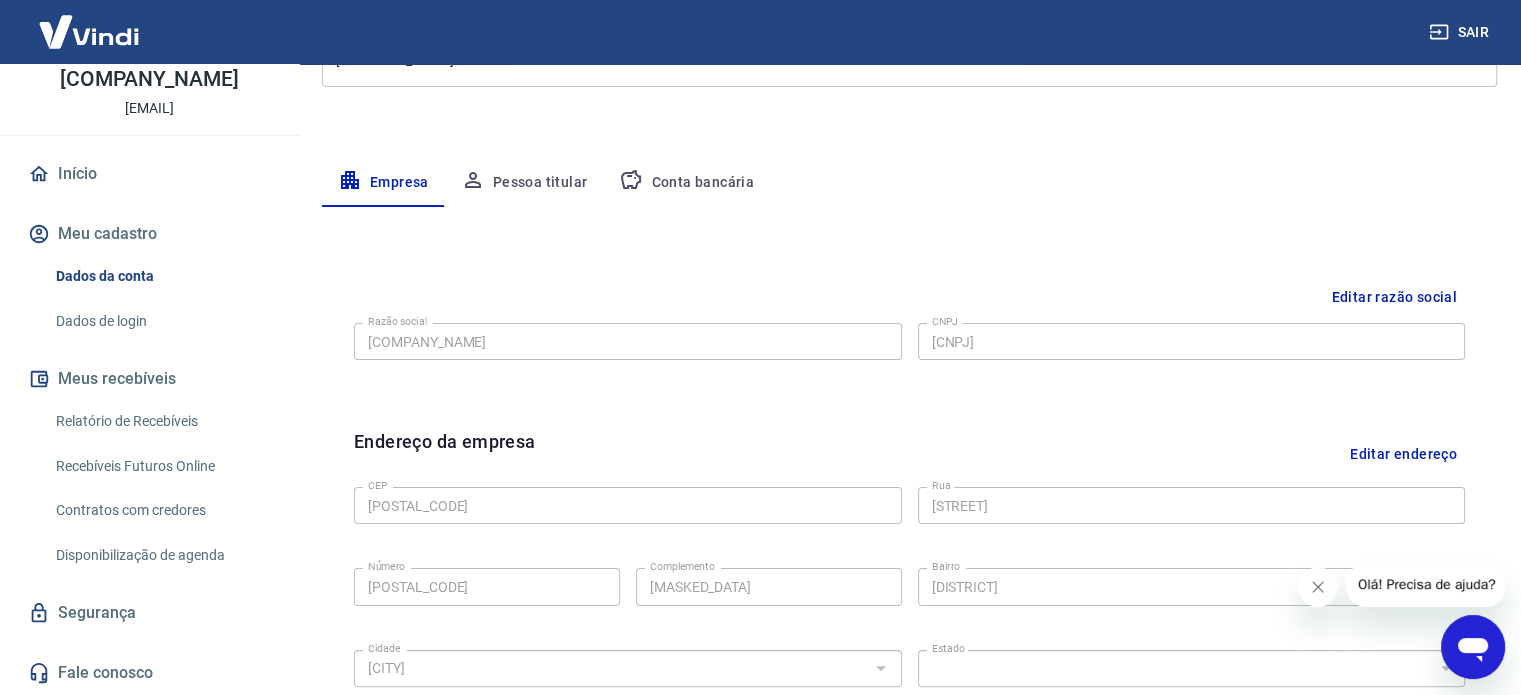 click on "Pessoa titular" at bounding box center [524, 183] 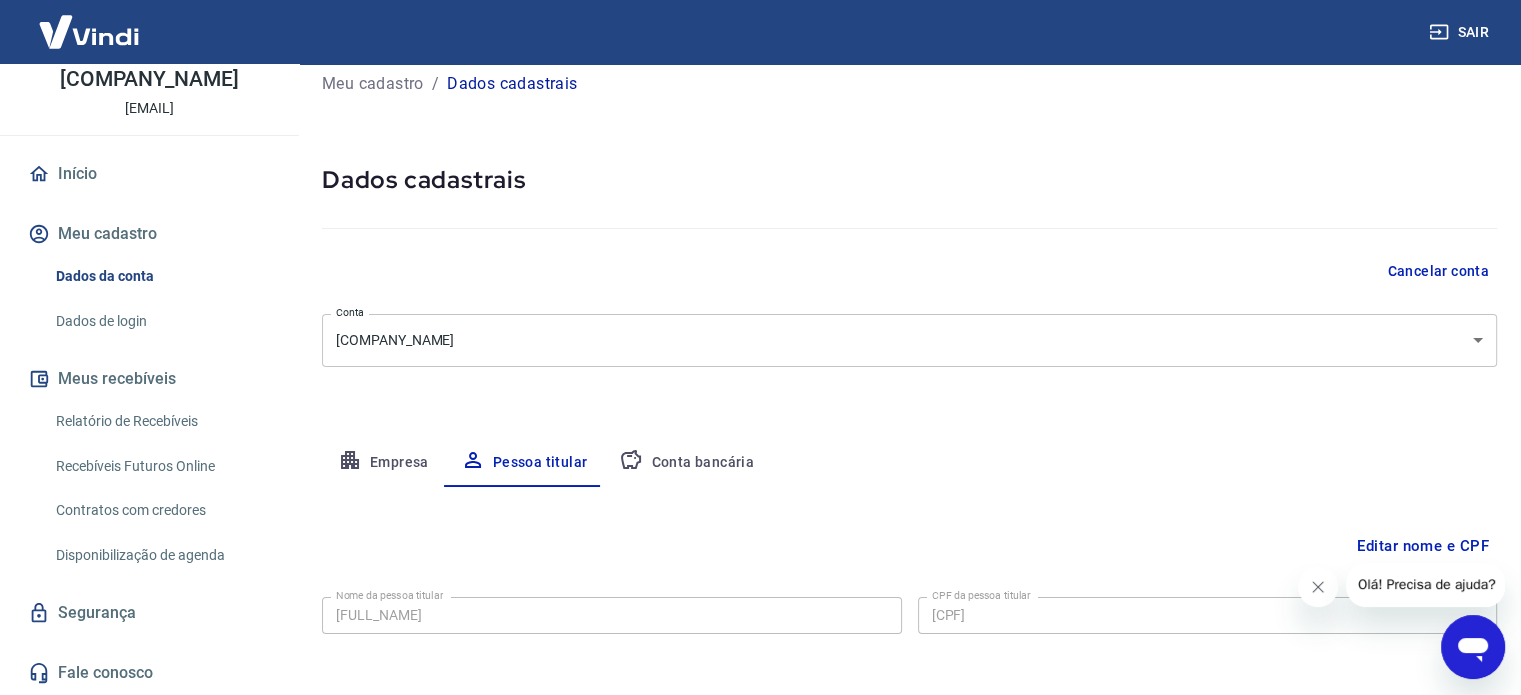 scroll, scrollTop: 104, scrollLeft: 0, axis: vertical 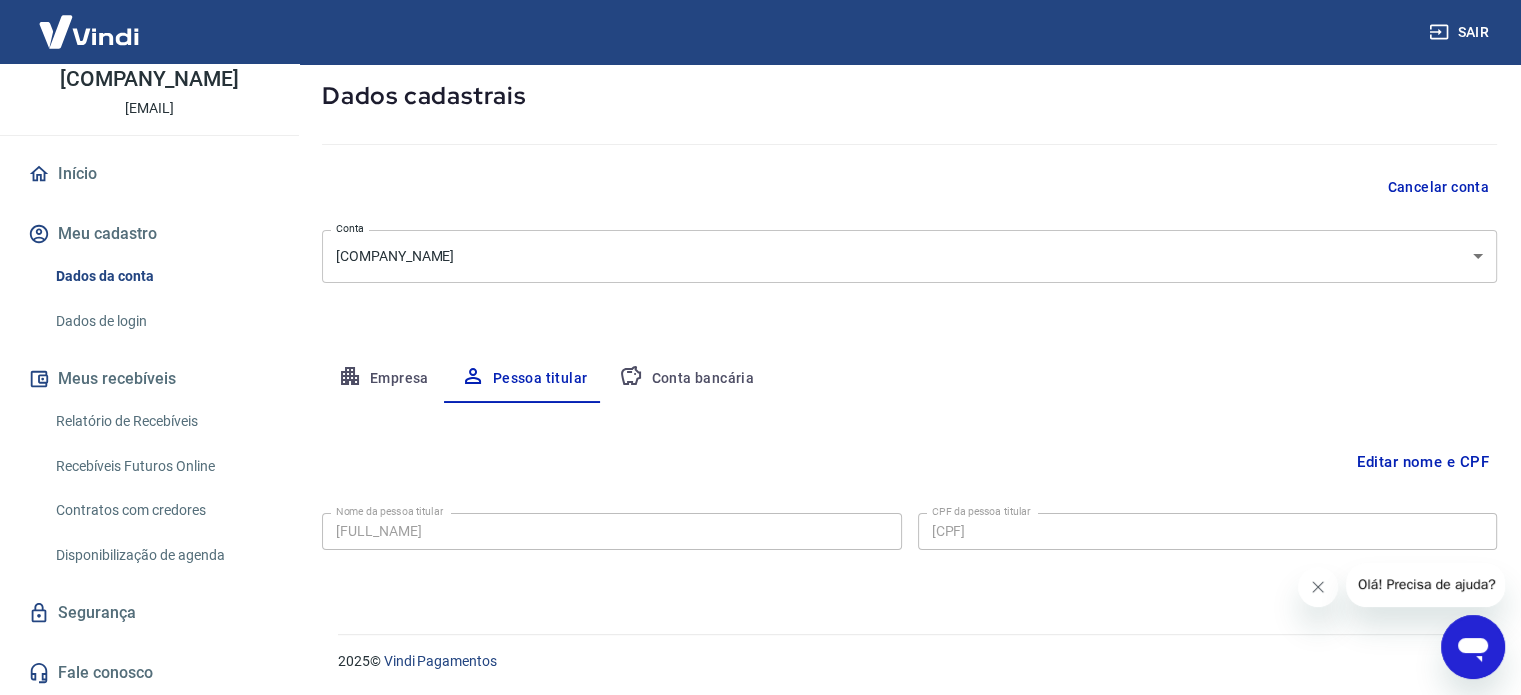 click on "Empresa" at bounding box center [383, 379] 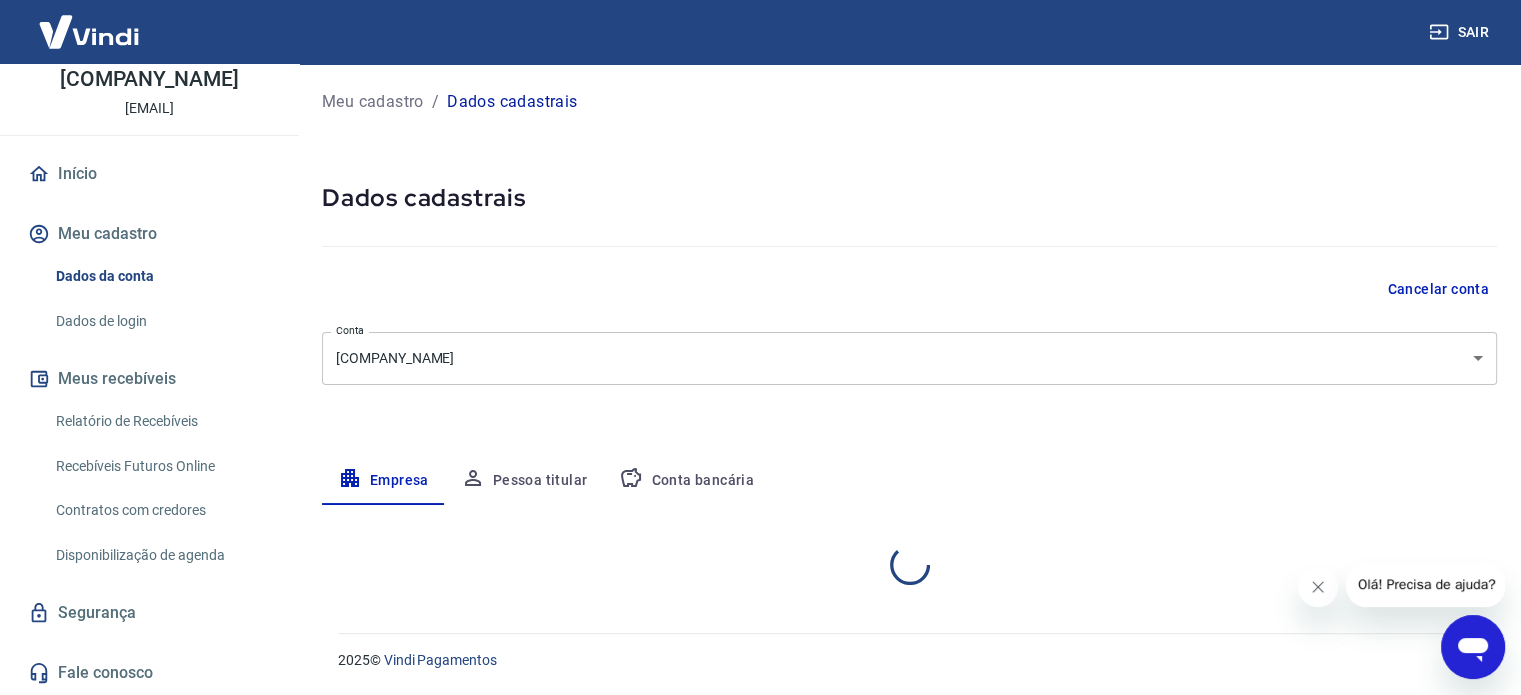 select on "[STATE]" 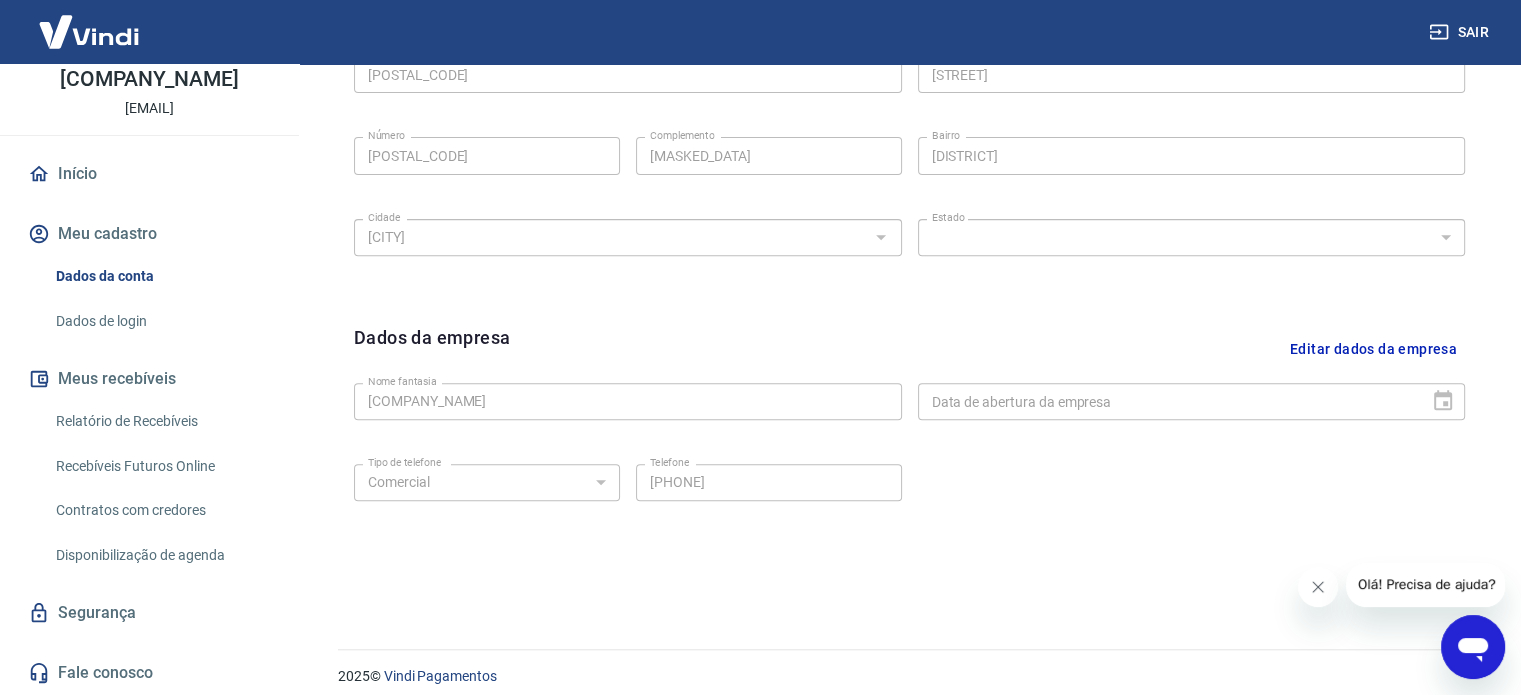 scroll, scrollTop: 746, scrollLeft: 0, axis: vertical 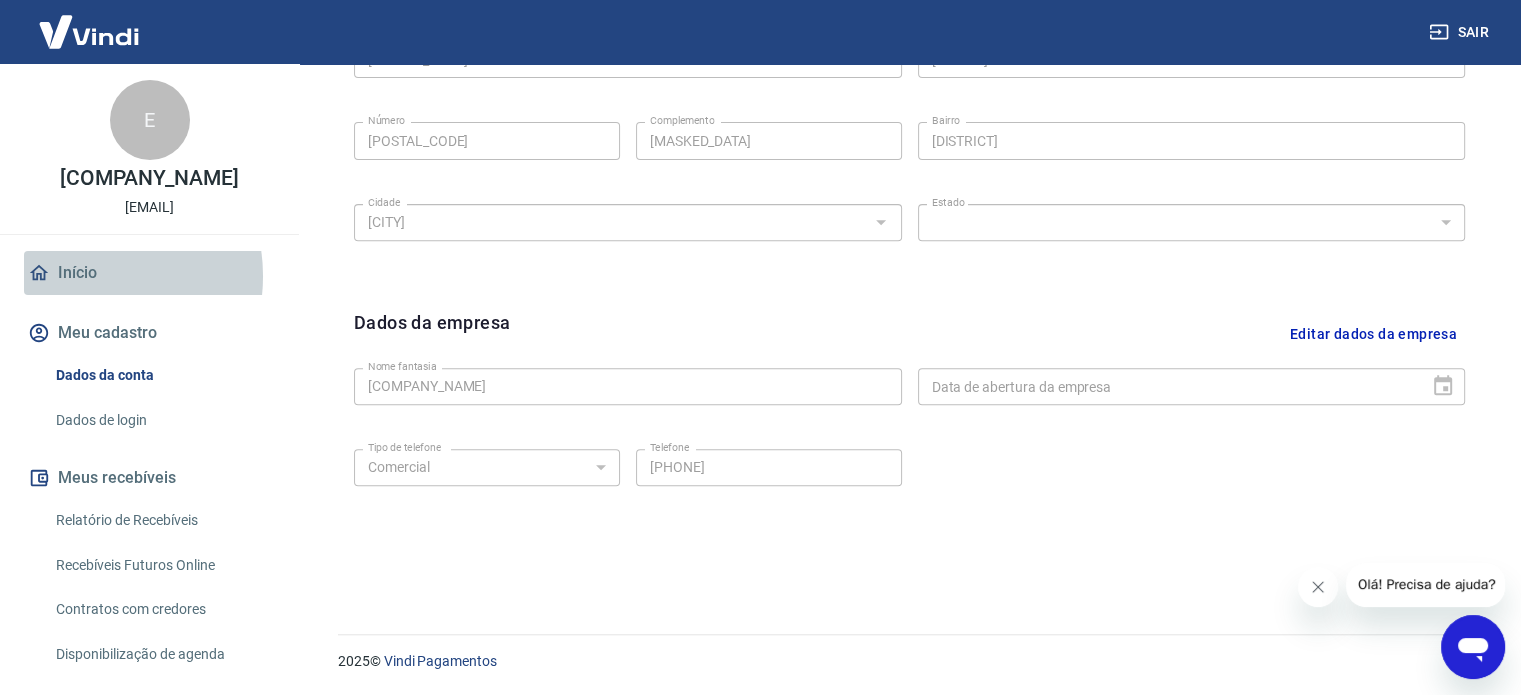 click on "Início" at bounding box center (149, 273) 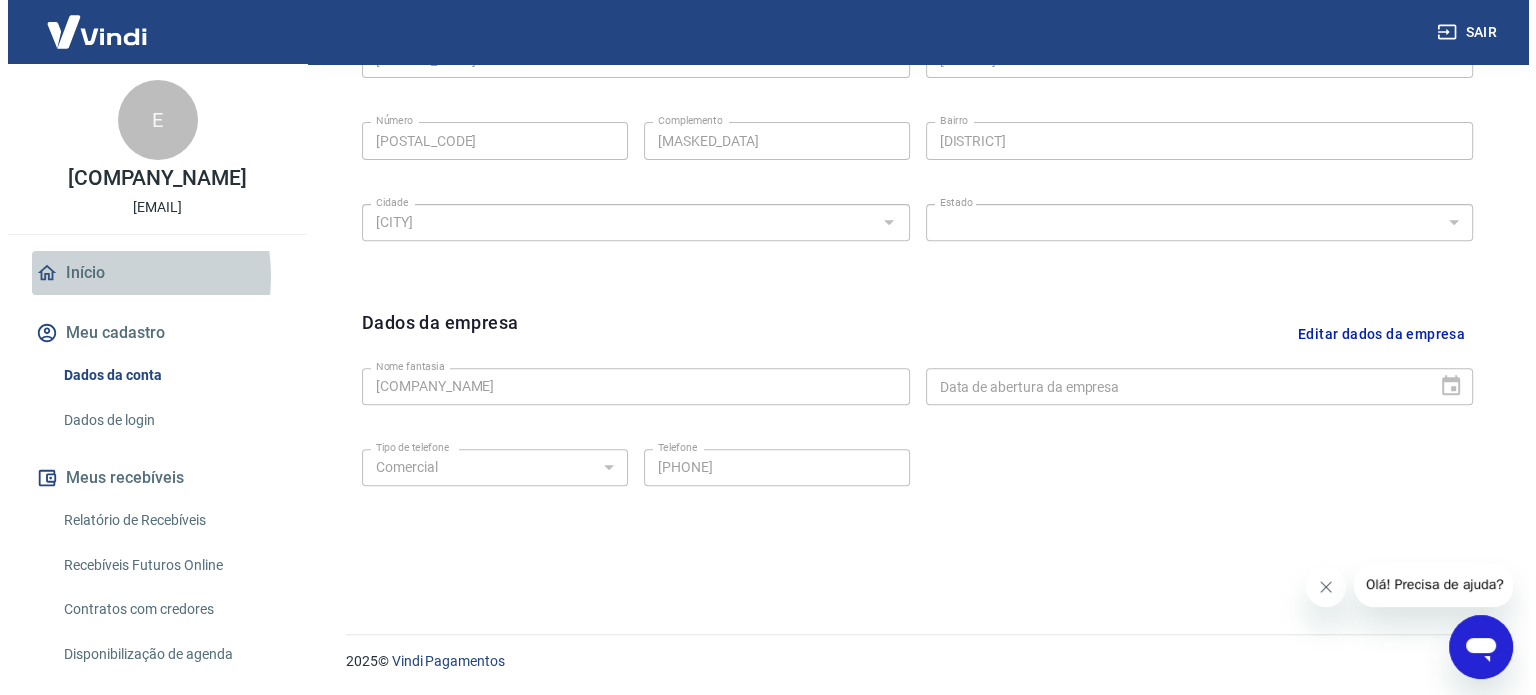 scroll, scrollTop: 1089, scrollLeft: 0, axis: vertical 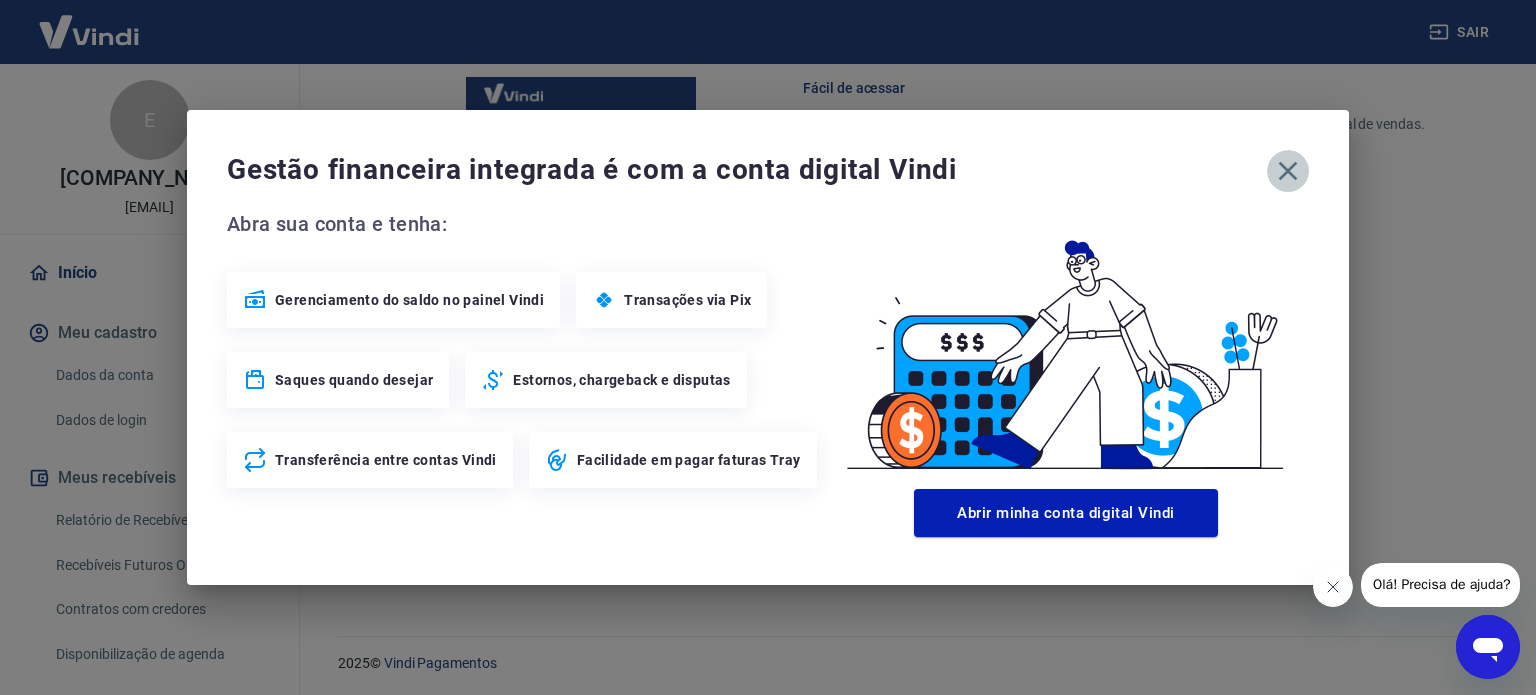 click 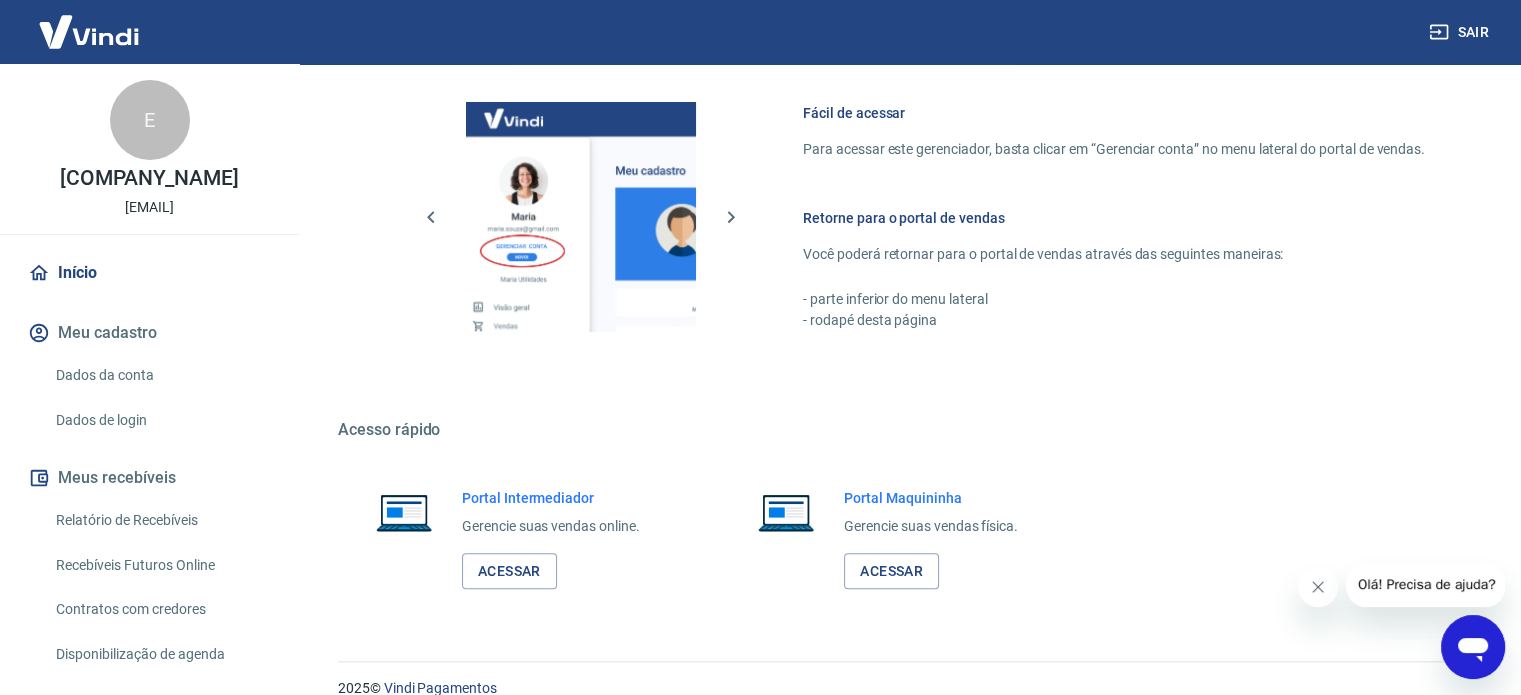 scroll, scrollTop: 1091, scrollLeft: 0, axis: vertical 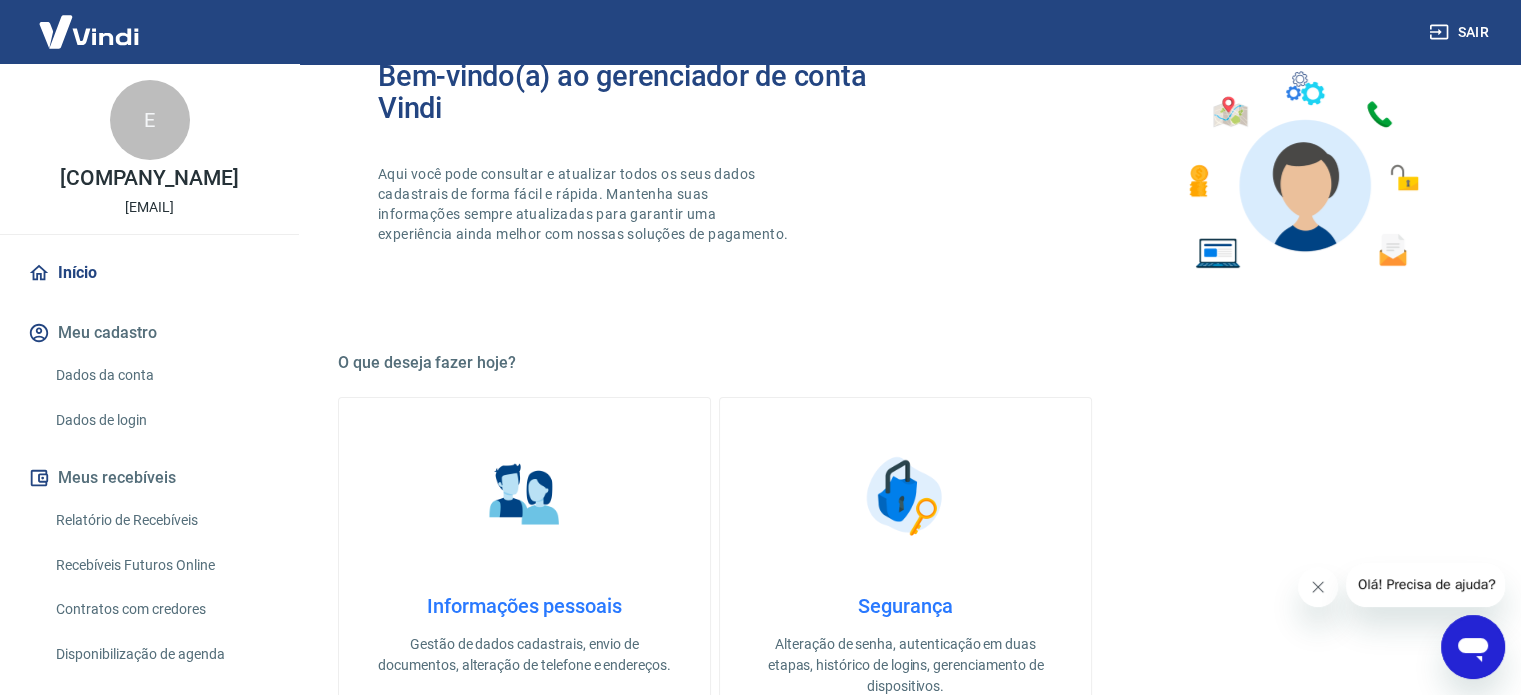 click on "Segurança Alteração de senha, autenticação em duas etapas, histórico de logins, gerenciamento de dispositivos." at bounding box center (905, 571) 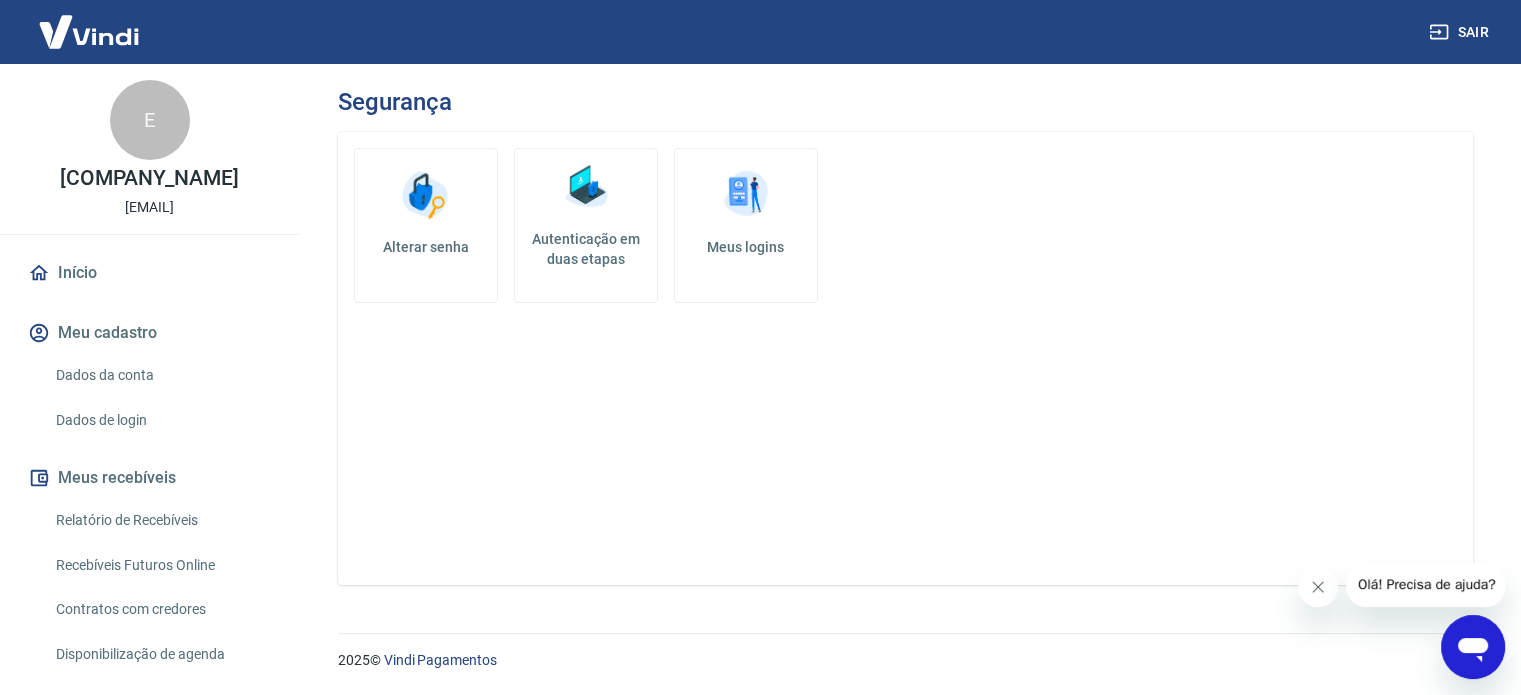 scroll, scrollTop: 0, scrollLeft: 0, axis: both 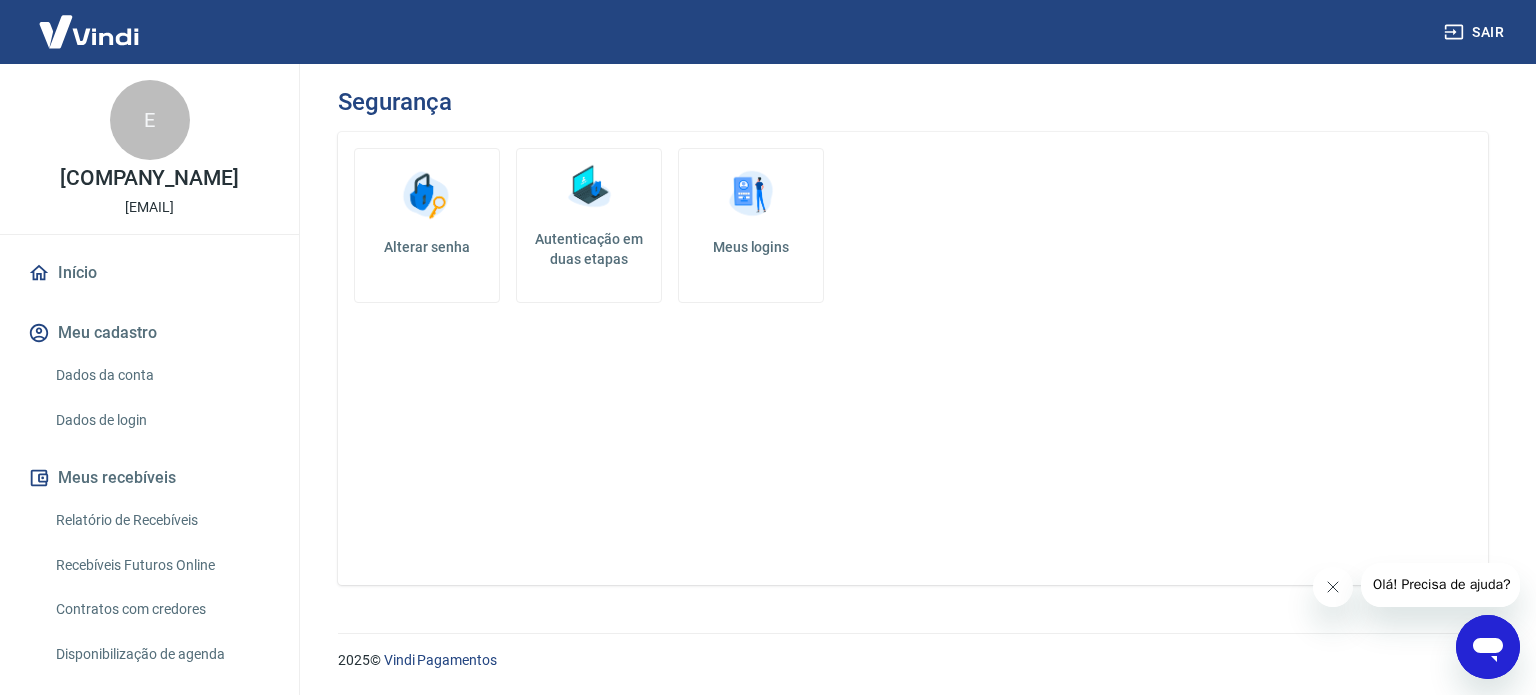 click on "Meus logins" at bounding box center (751, 225) 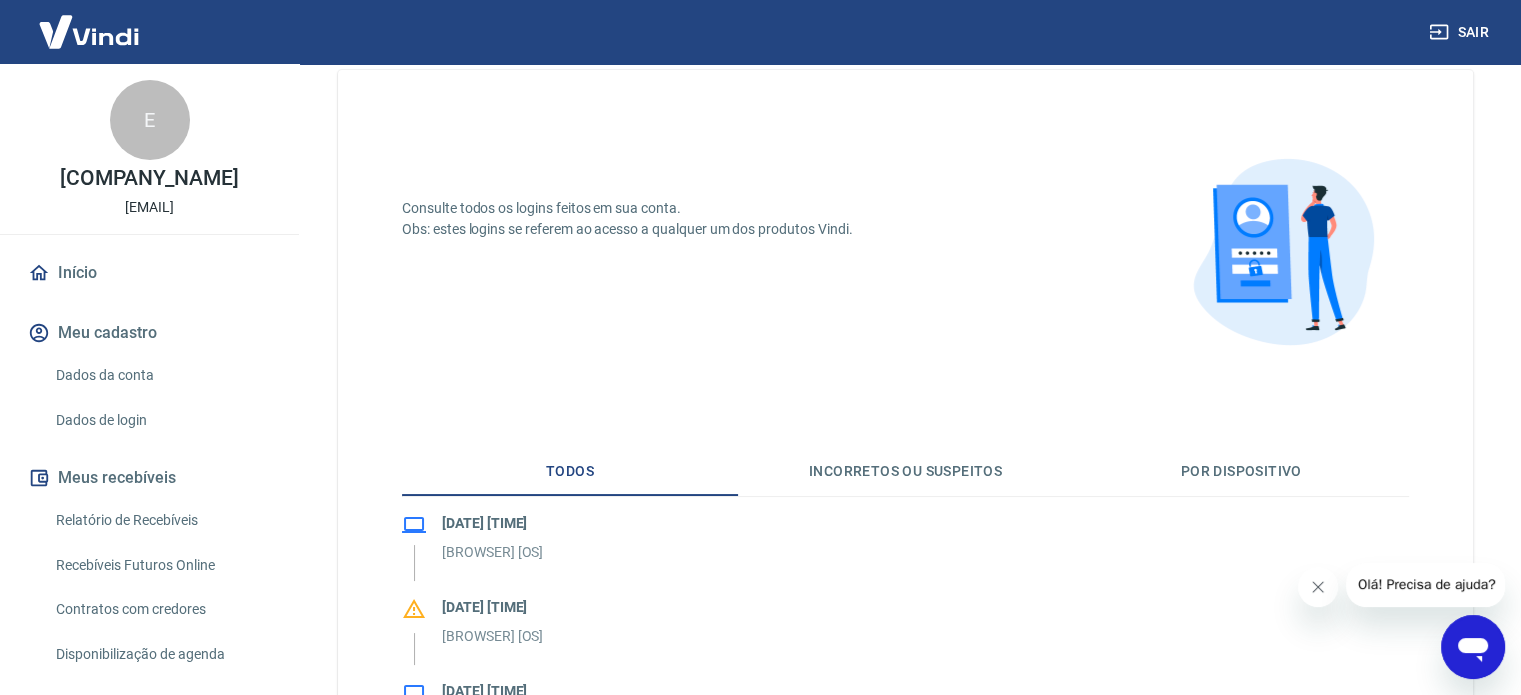 scroll, scrollTop: 300, scrollLeft: 0, axis: vertical 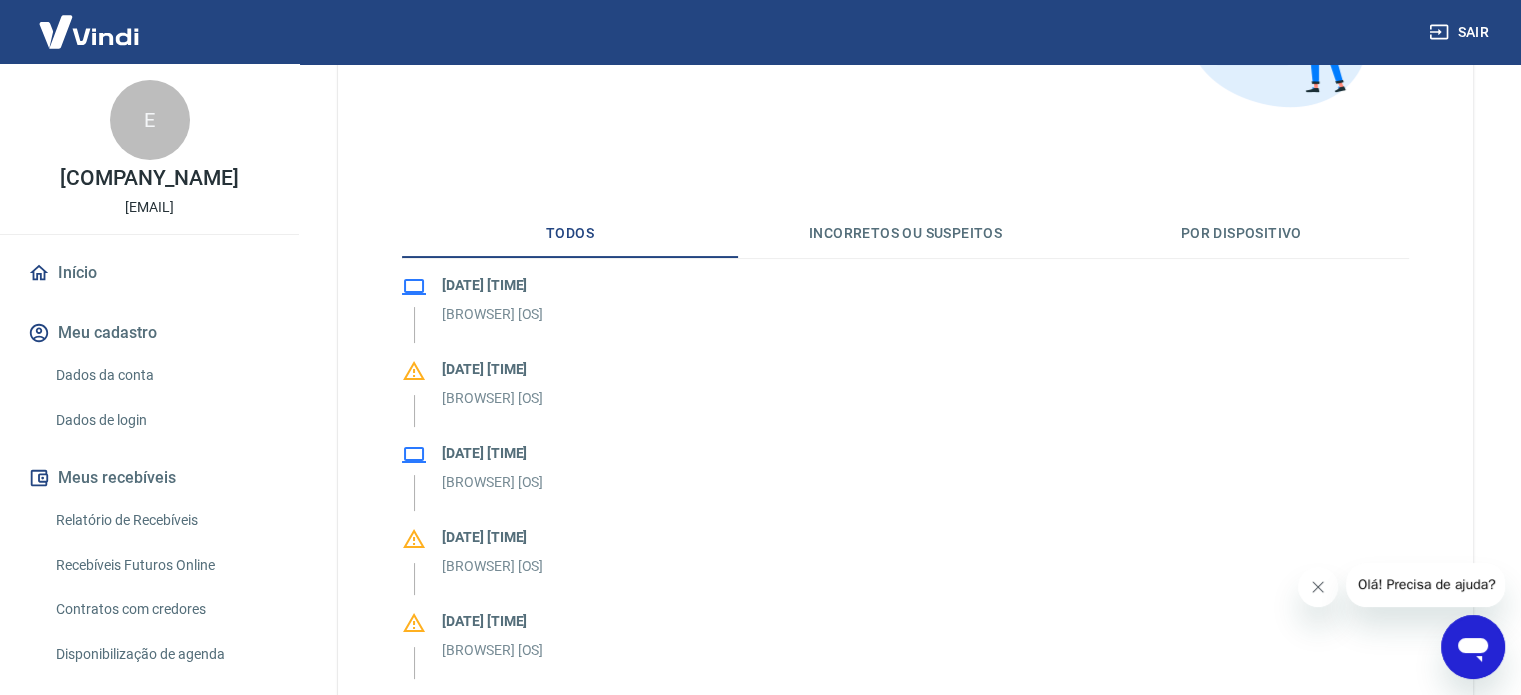 click on "Incorretos ou suspeitos" at bounding box center [906, 234] 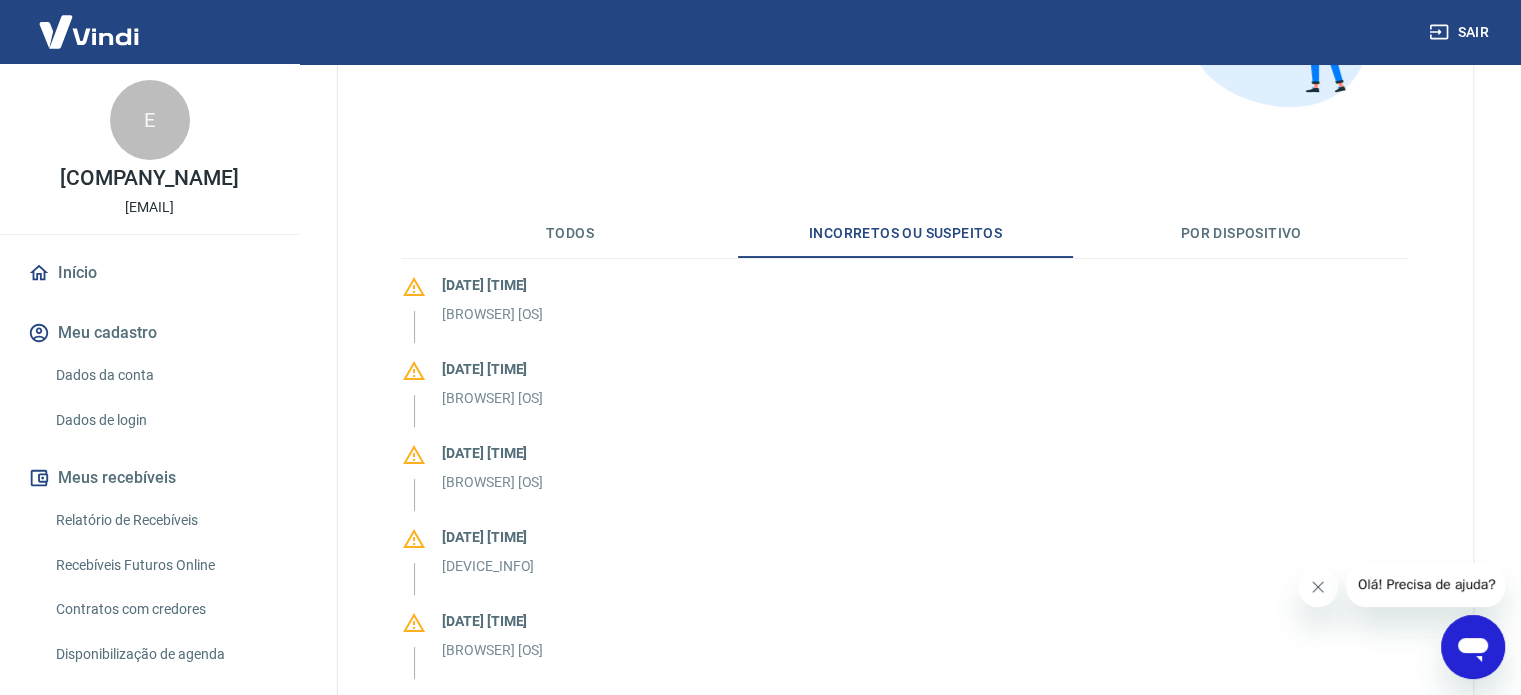 click on "Todos" at bounding box center [570, 234] 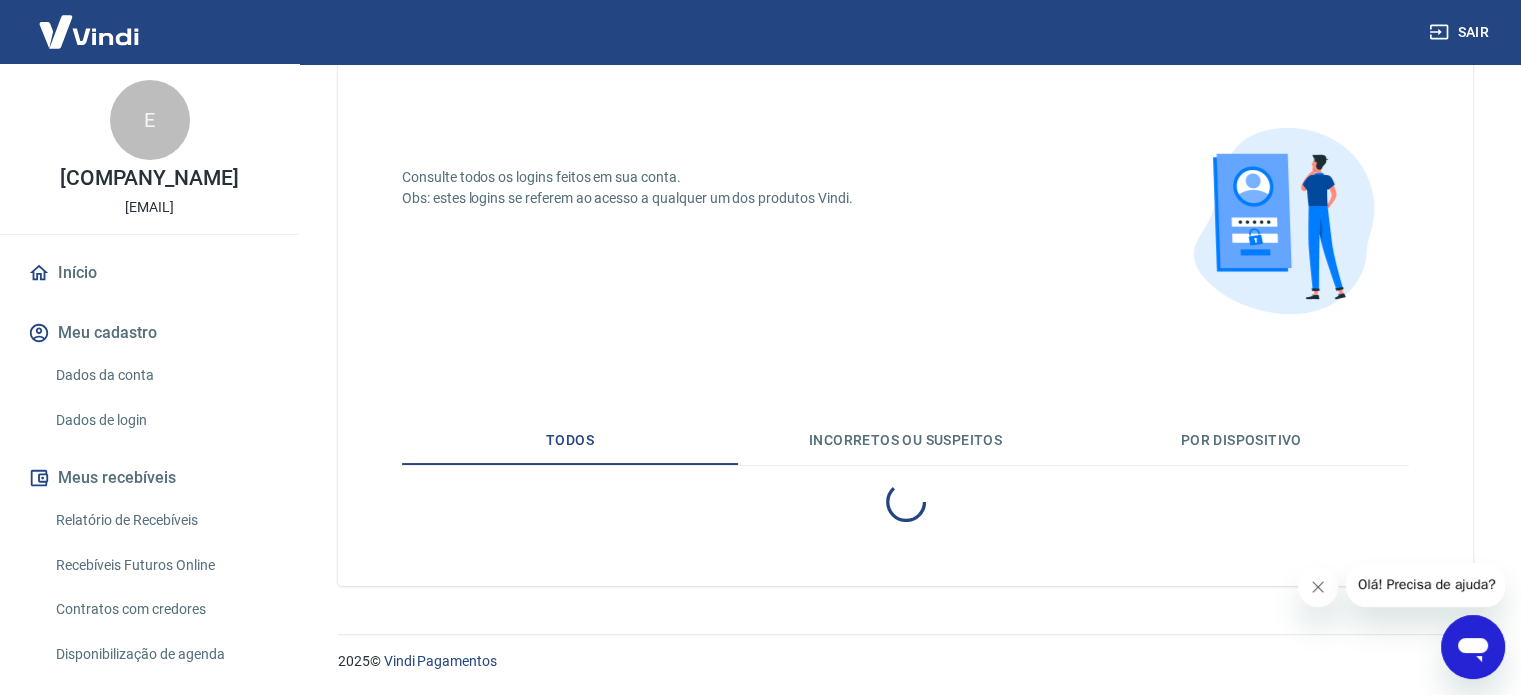 scroll, scrollTop: 300, scrollLeft: 0, axis: vertical 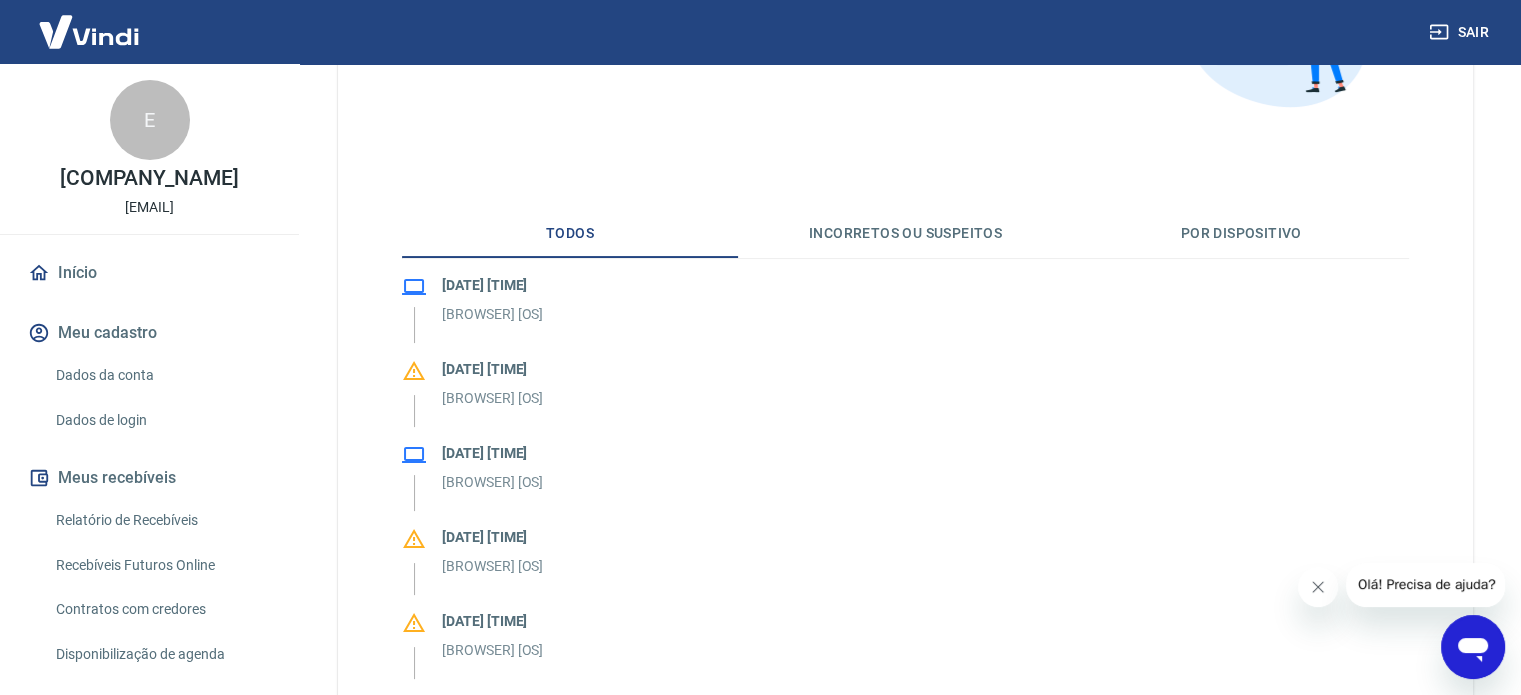 click on "E" at bounding box center (150, 120) 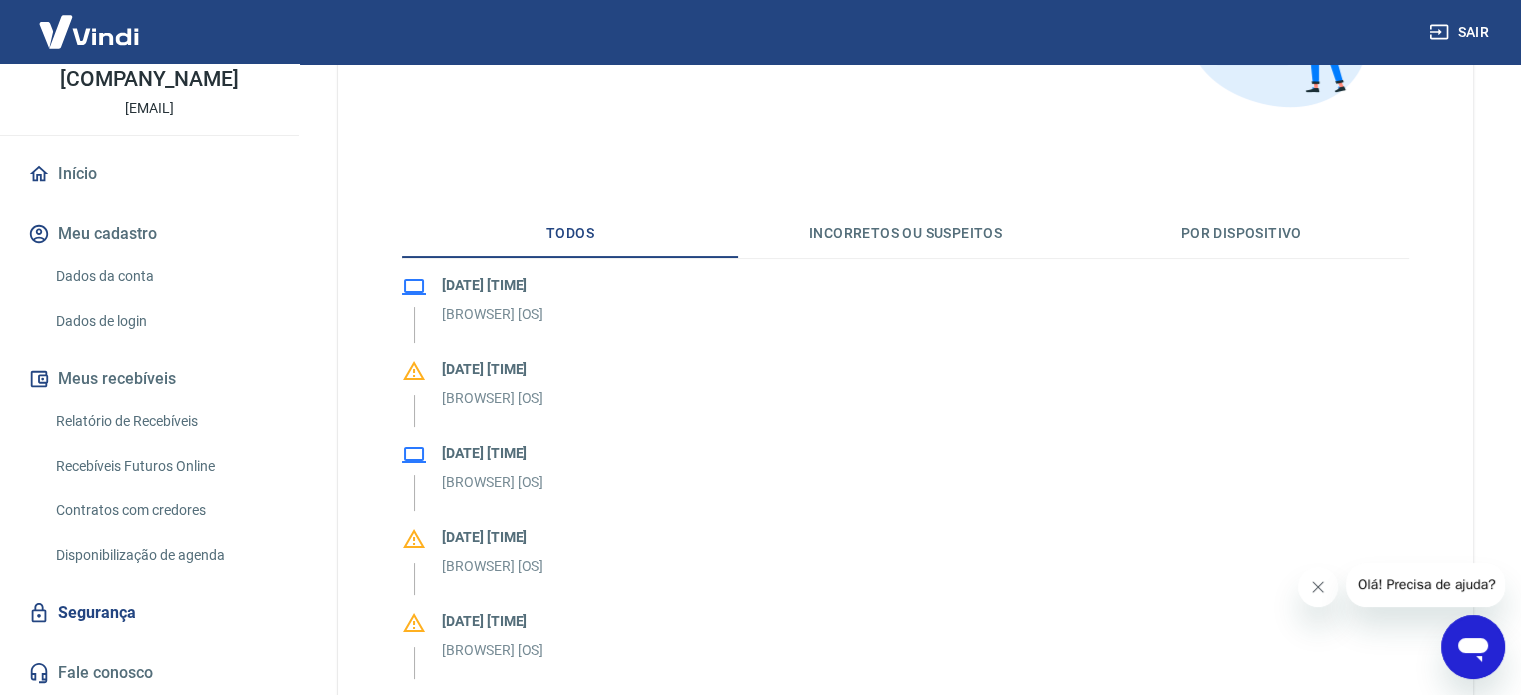 scroll, scrollTop: 120, scrollLeft: 0, axis: vertical 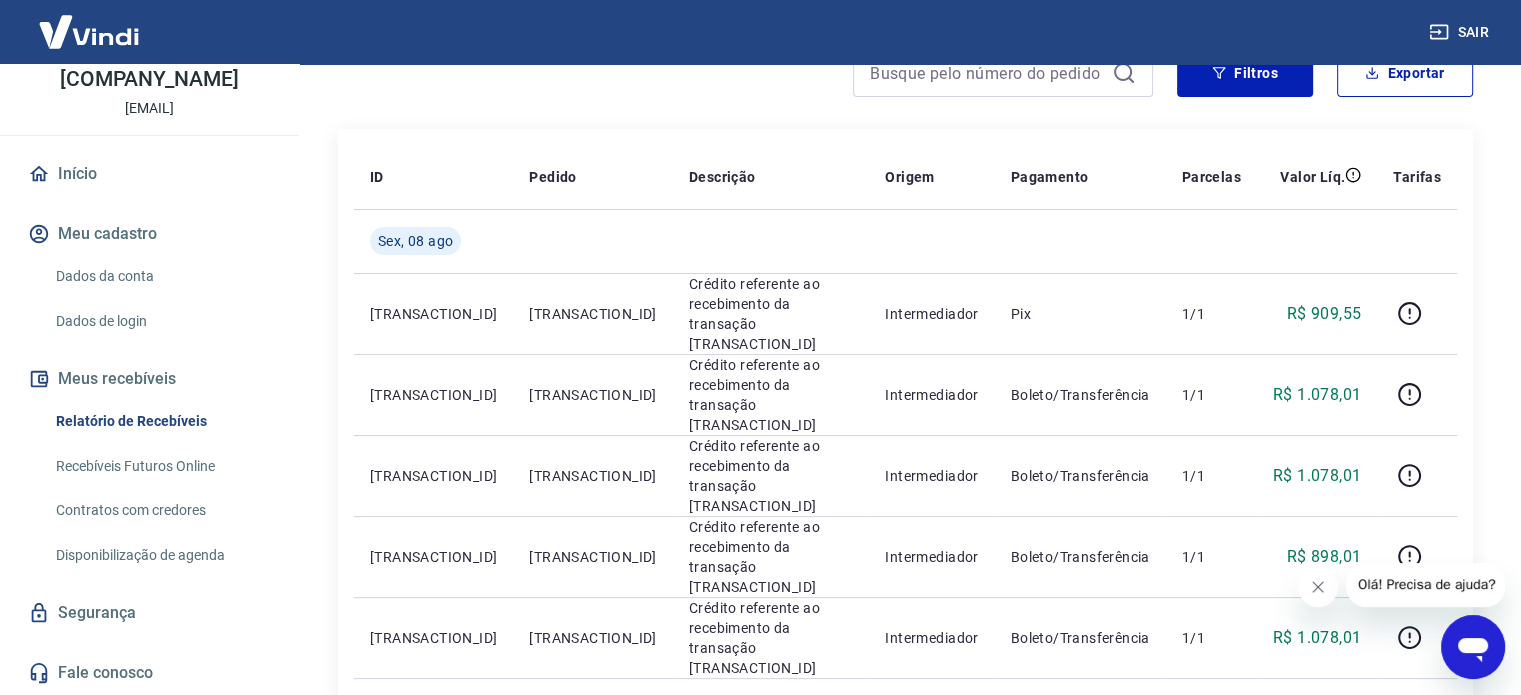 click on "Recebíveis Futuros Online" at bounding box center (161, 466) 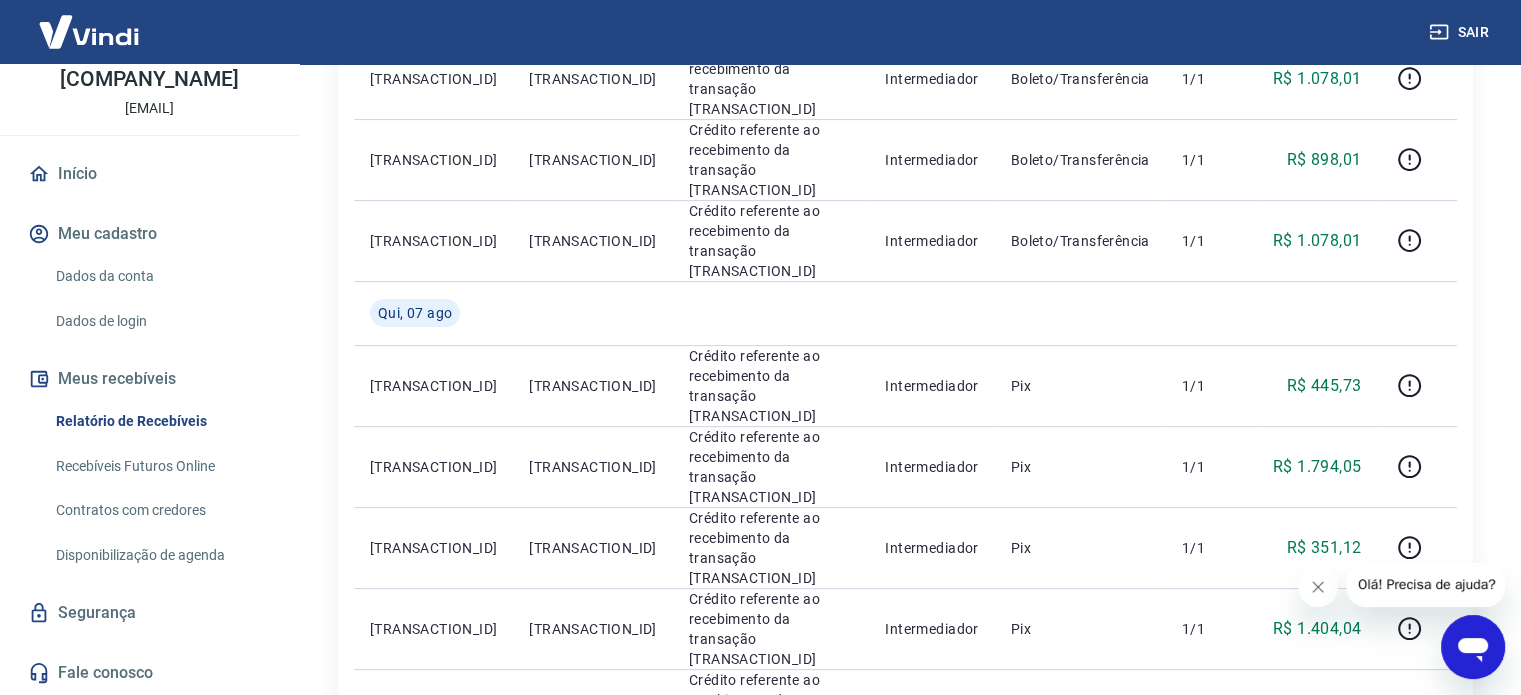 scroll, scrollTop: 600, scrollLeft: 0, axis: vertical 